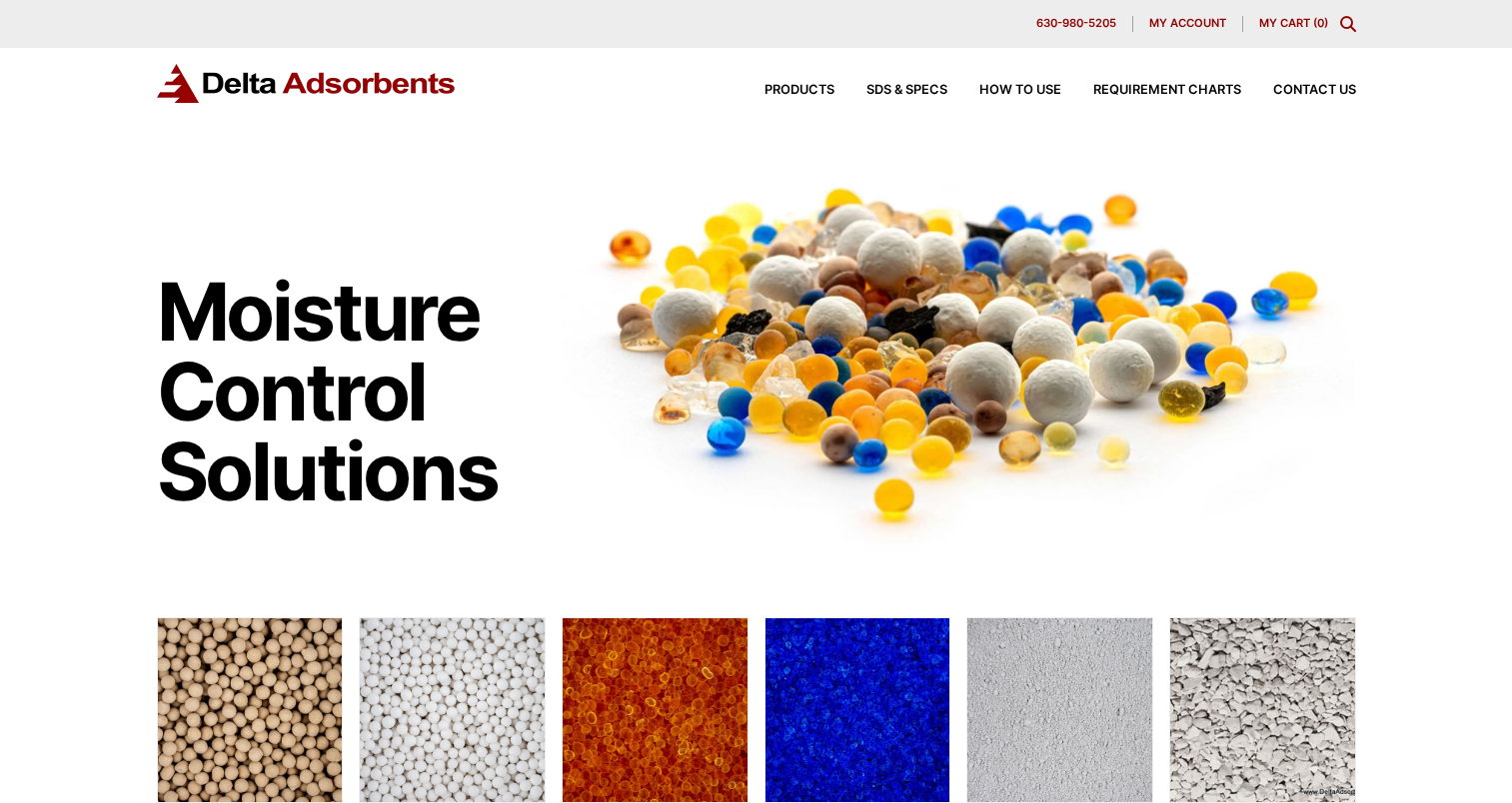 scroll, scrollTop: 0, scrollLeft: 0, axis: both 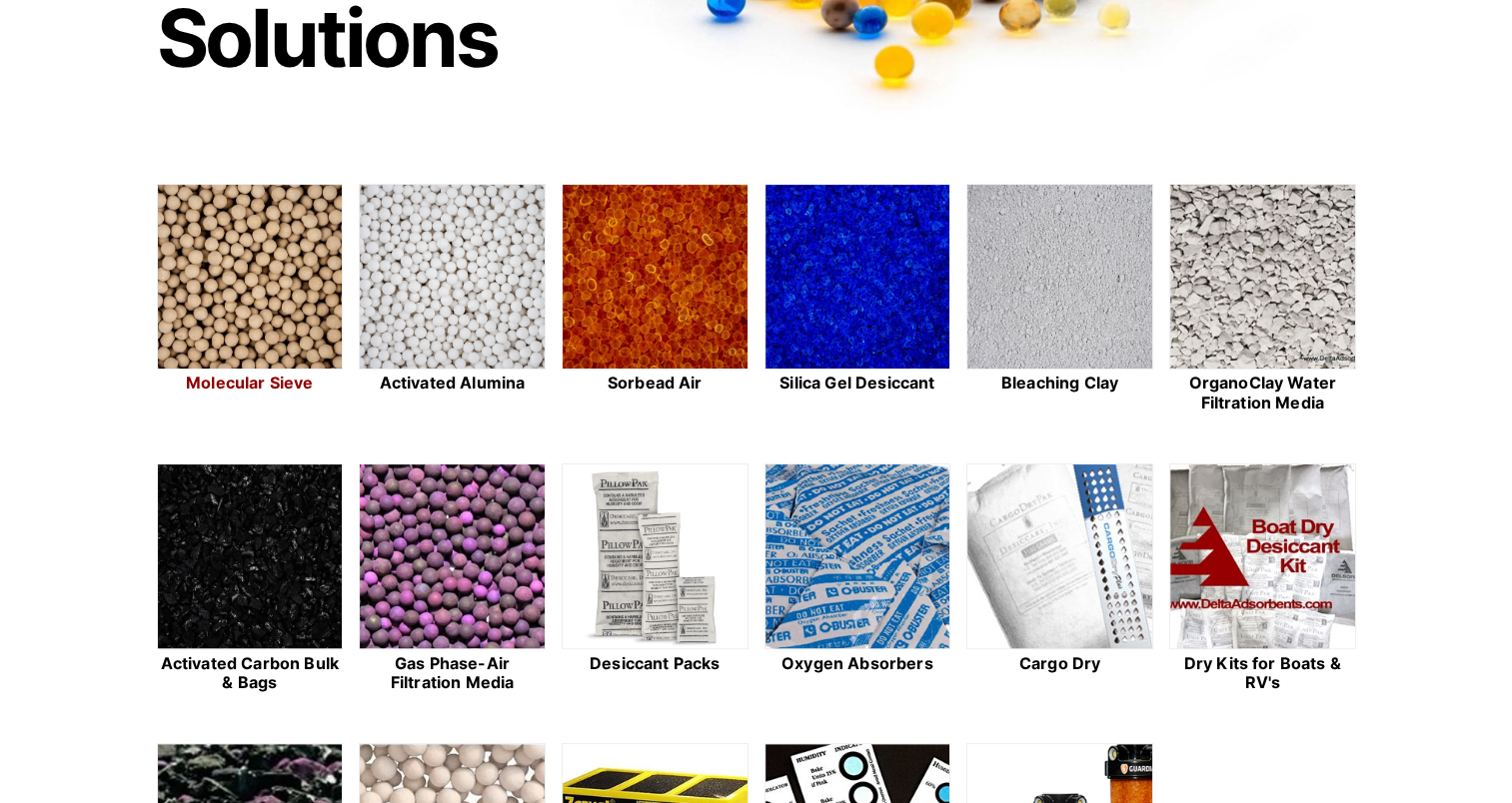 click at bounding box center (250, 278) 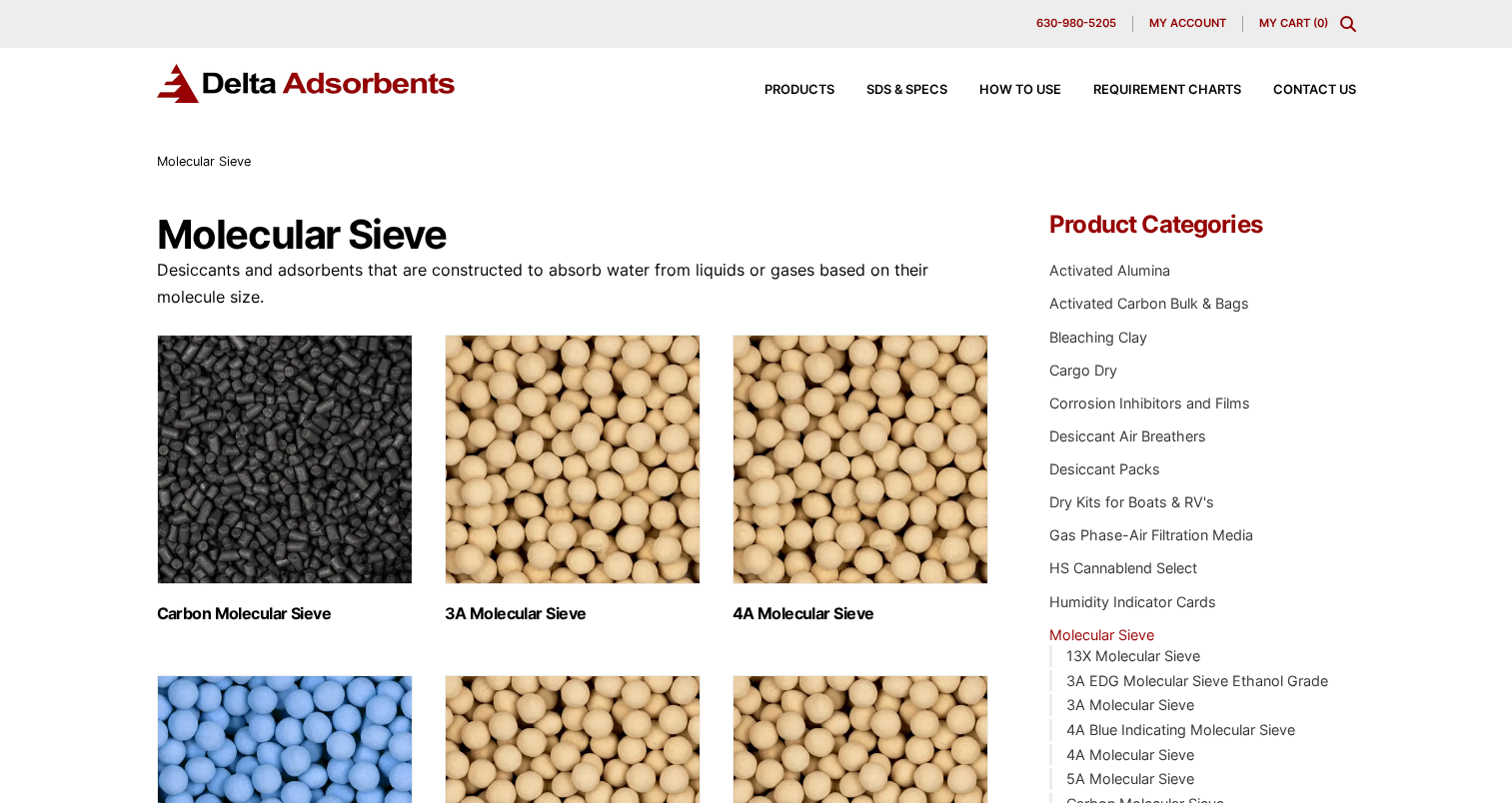 scroll, scrollTop: 0, scrollLeft: 0, axis: both 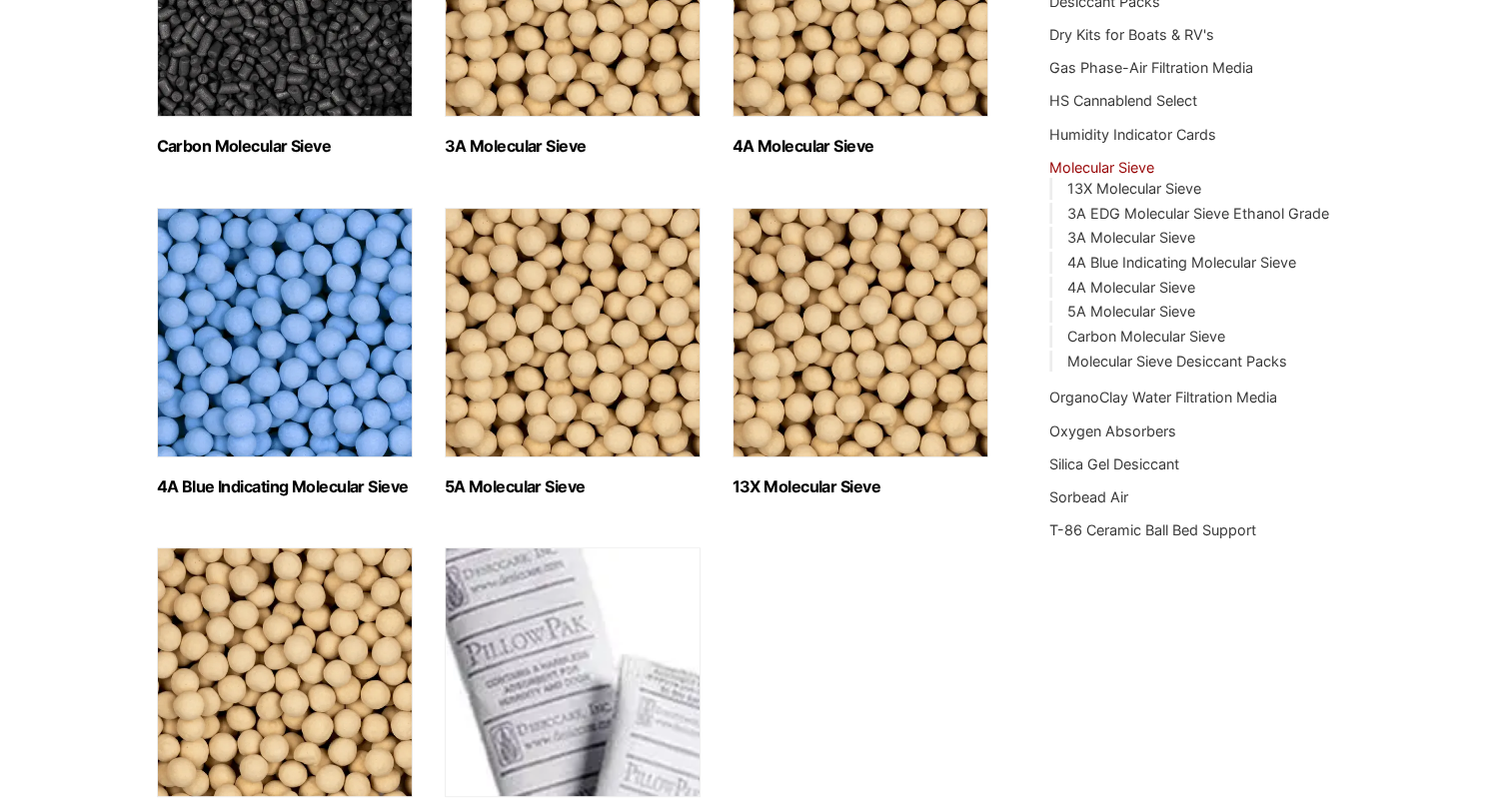 click at bounding box center [573, 333] 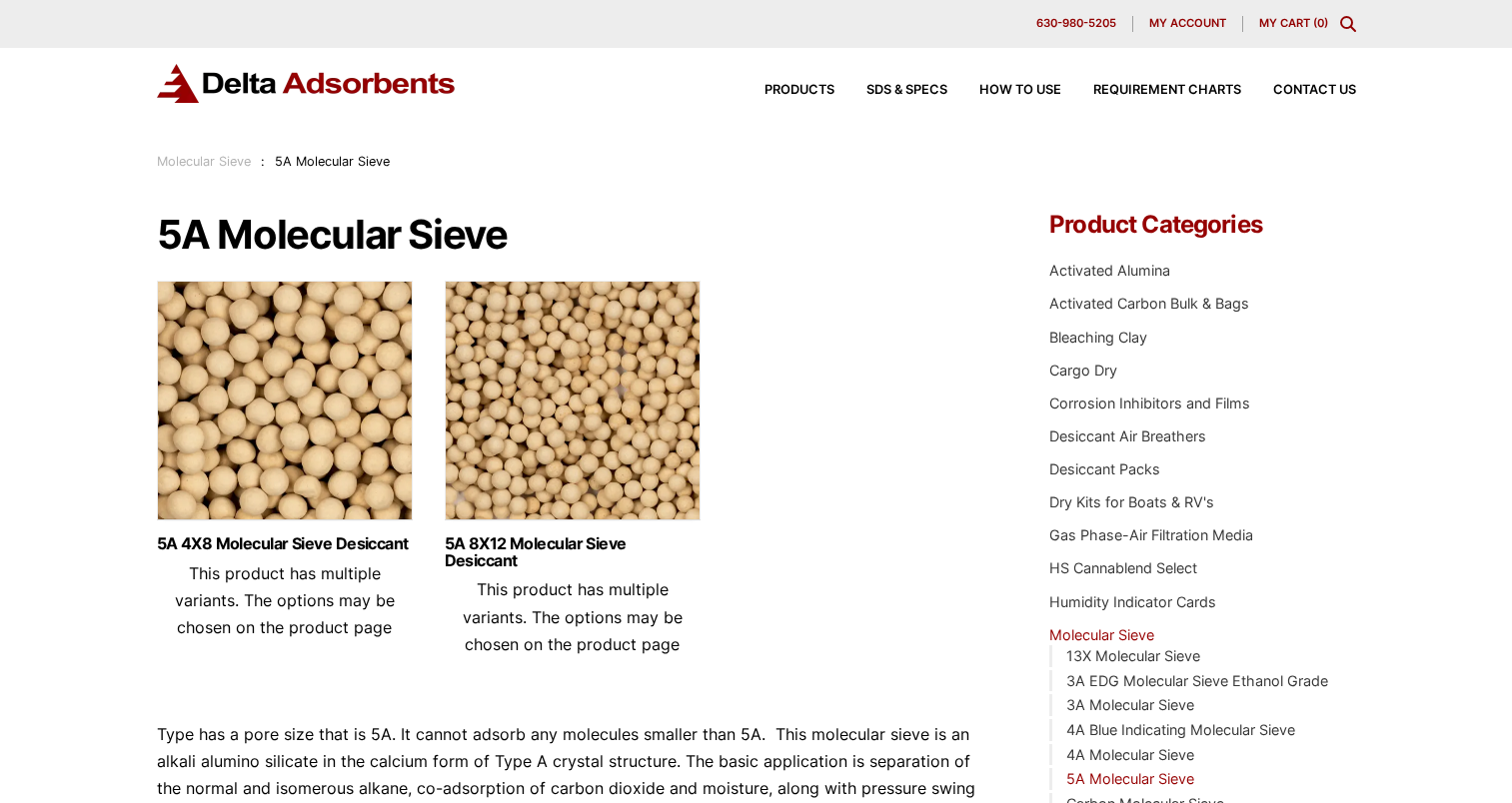 scroll, scrollTop: 0, scrollLeft: 0, axis: both 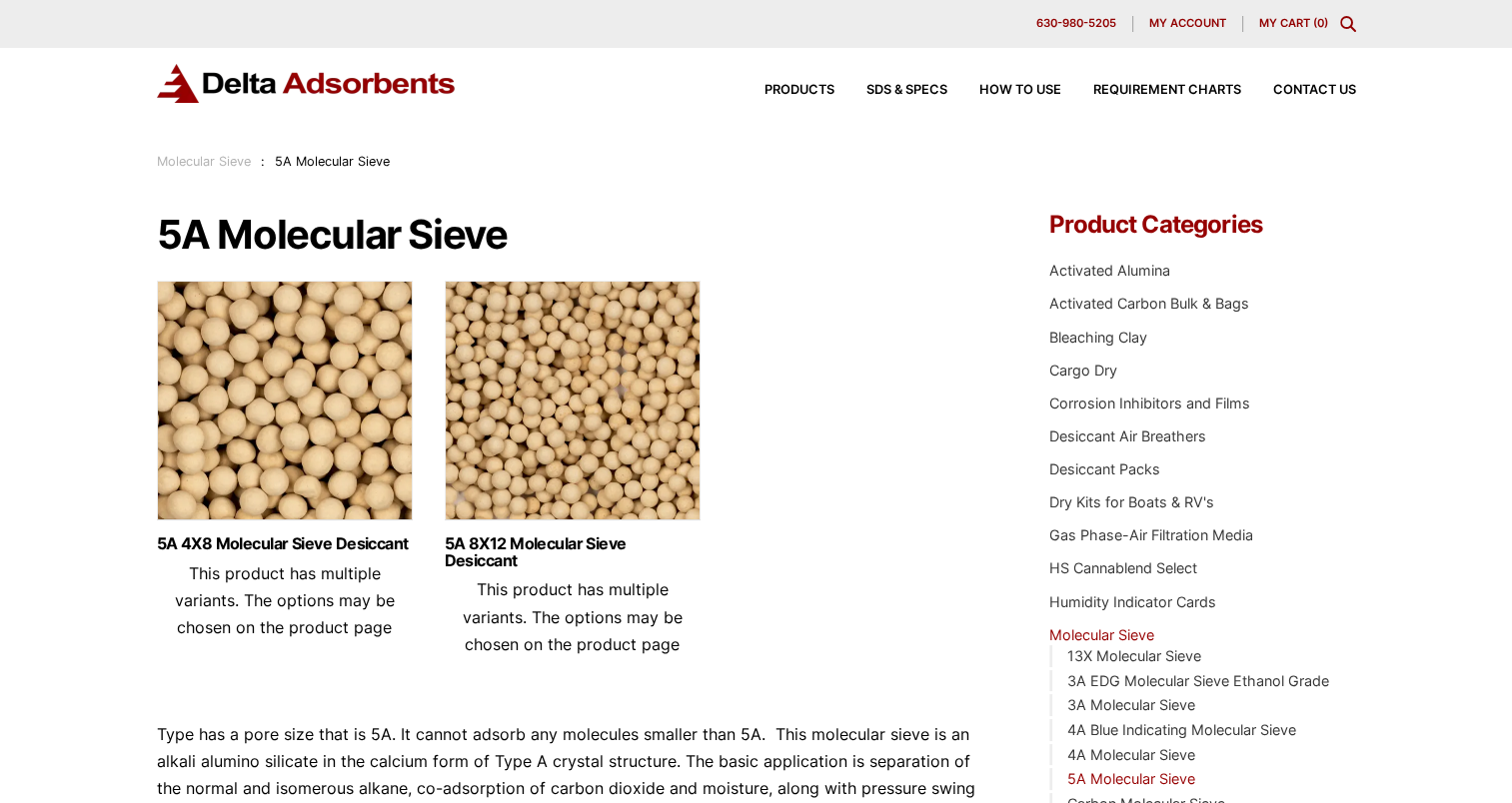 click at bounding box center [573, 405] 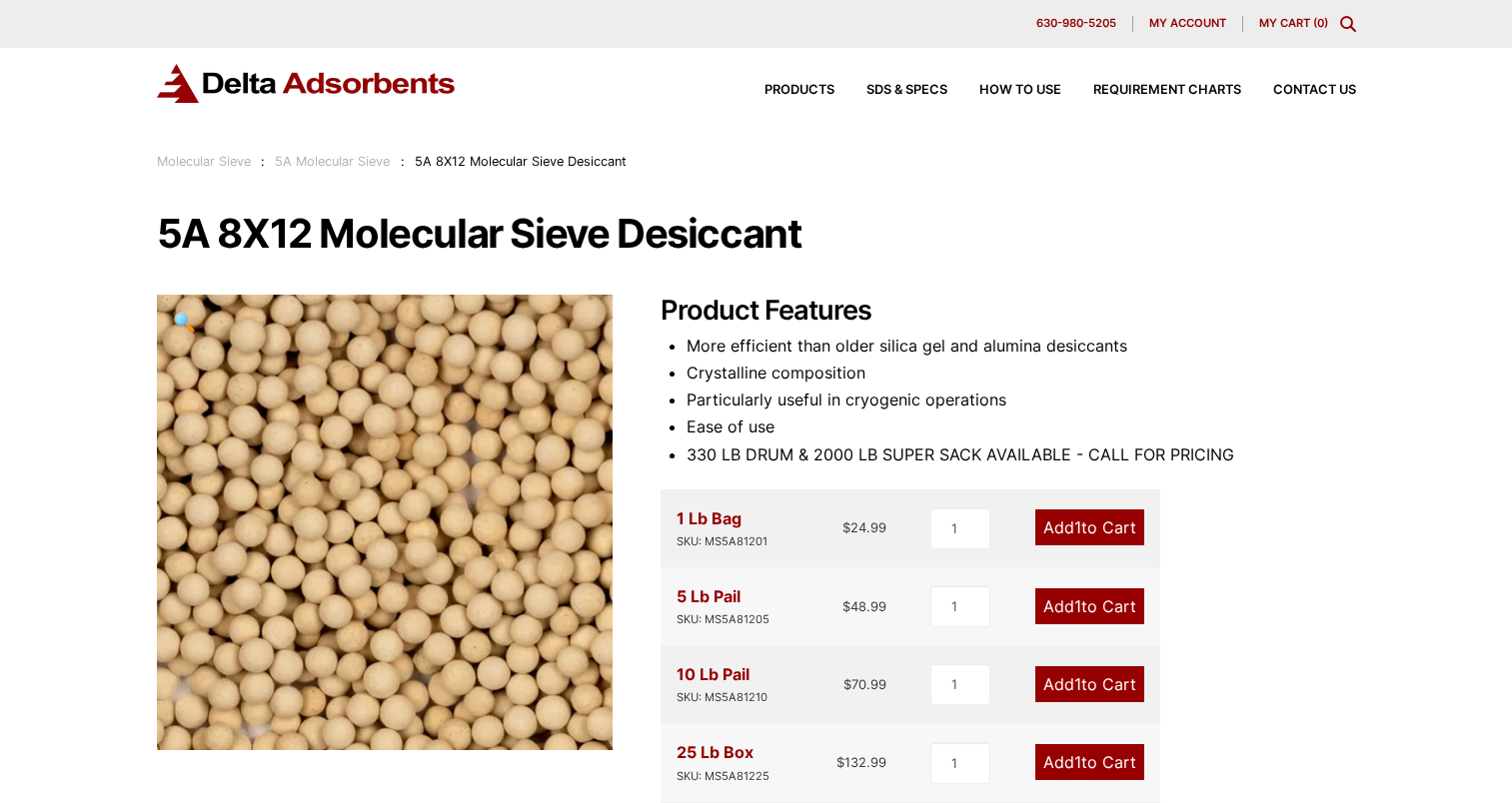 scroll, scrollTop: 0, scrollLeft: 0, axis: both 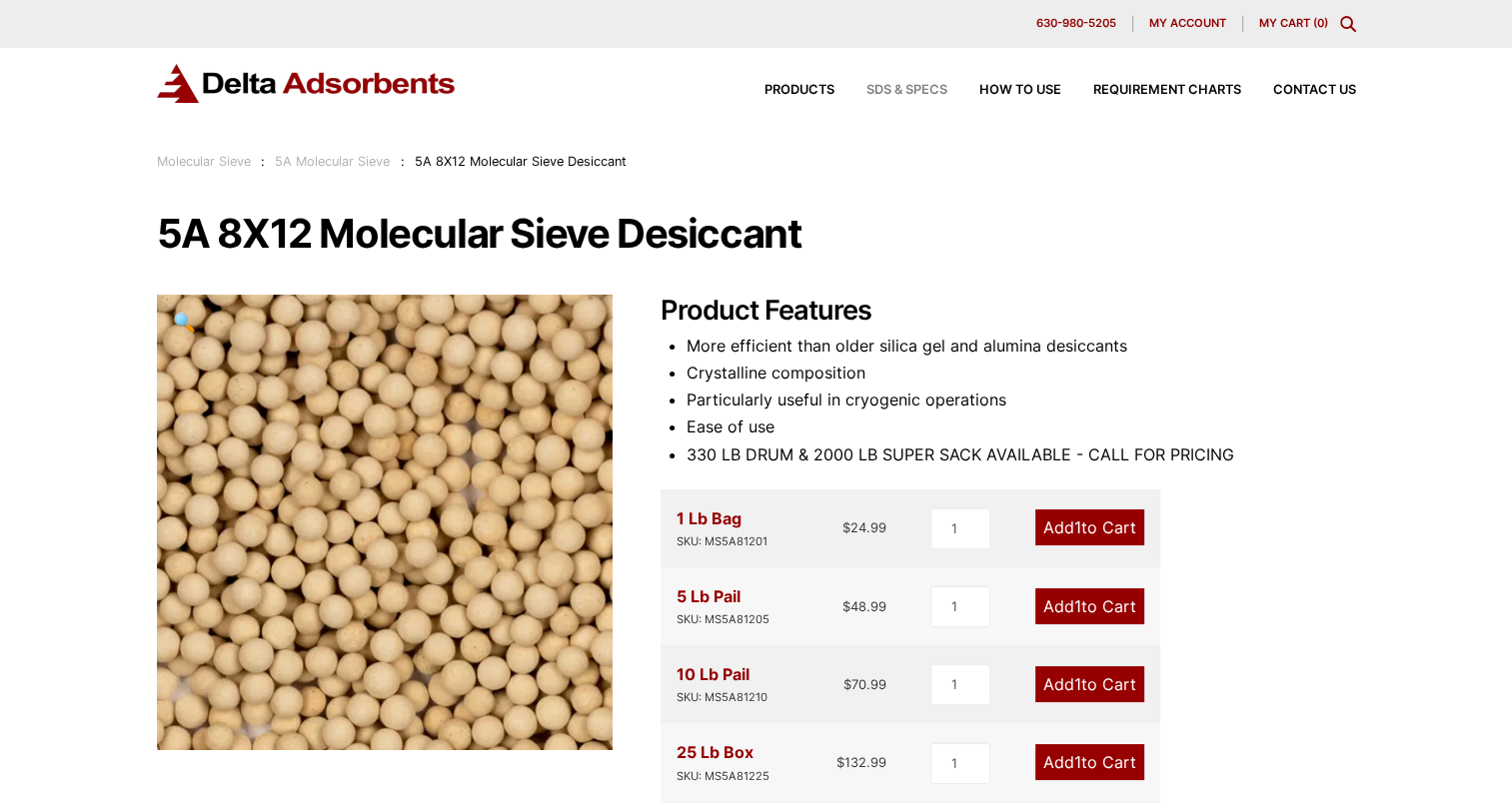 click on "SDS & SPECS" at bounding box center (906, 90) 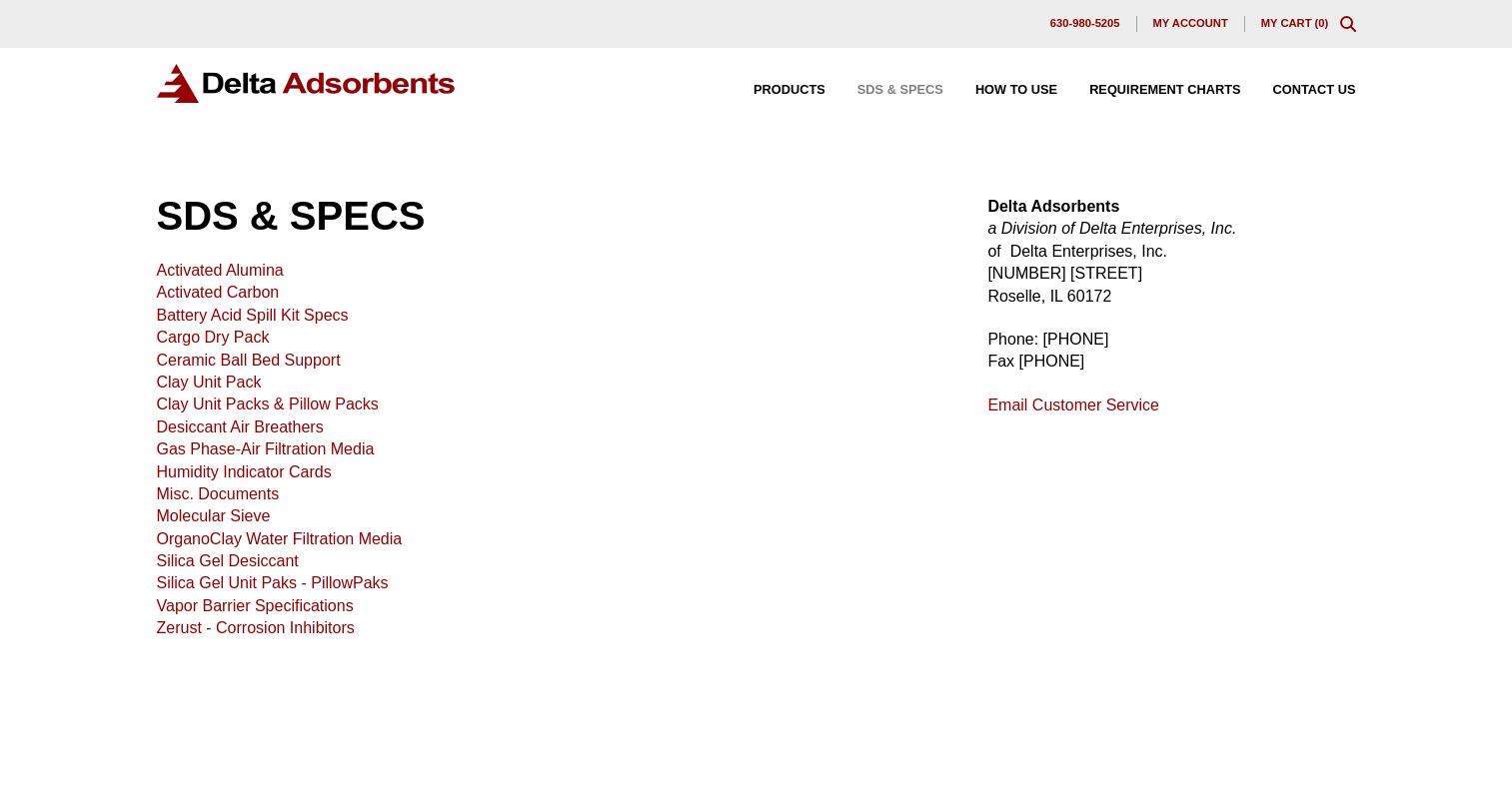 scroll, scrollTop: 0, scrollLeft: 0, axis: both 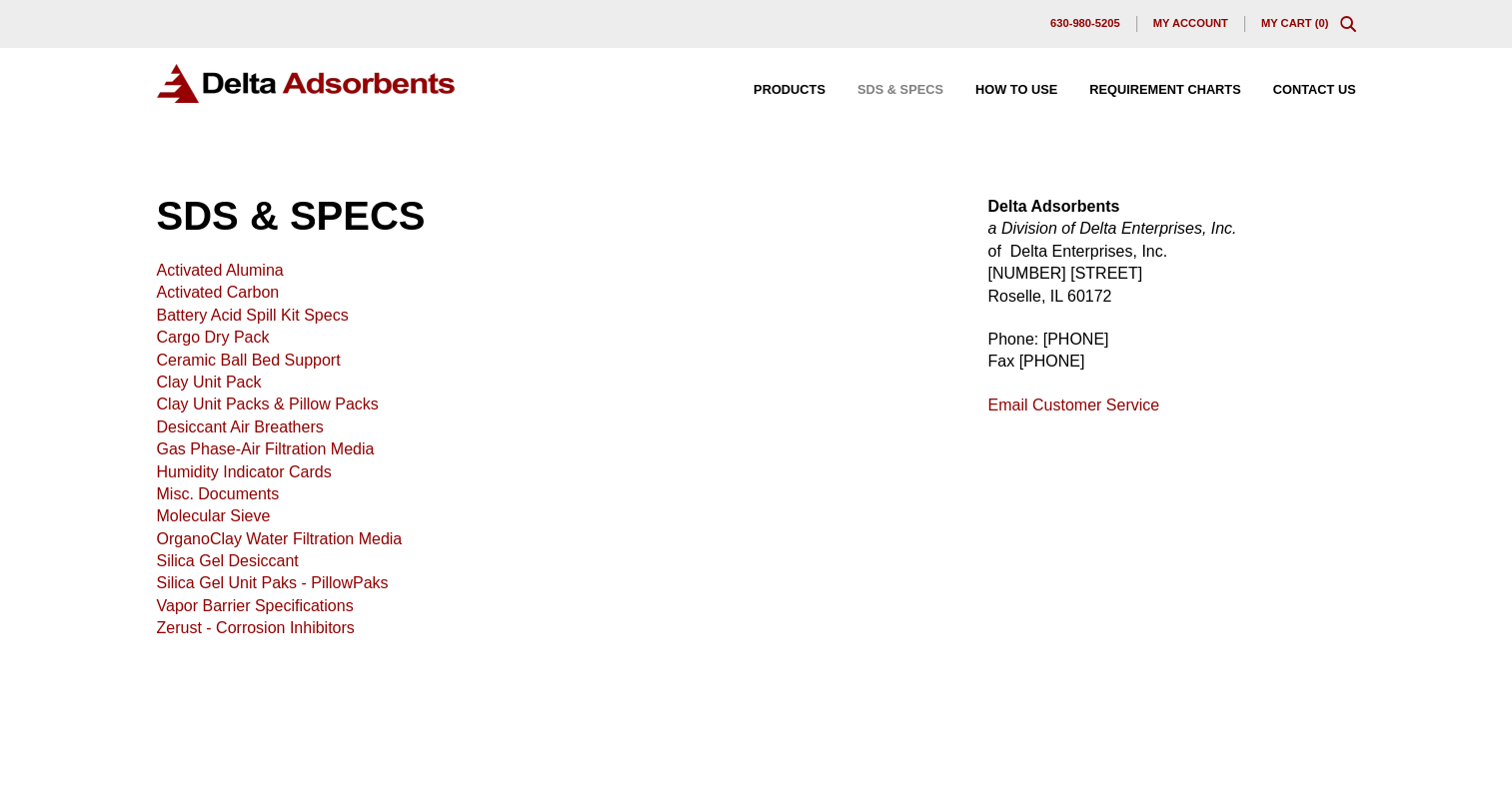 click on "Molecular Sieve" at bounding box center (214, 515) 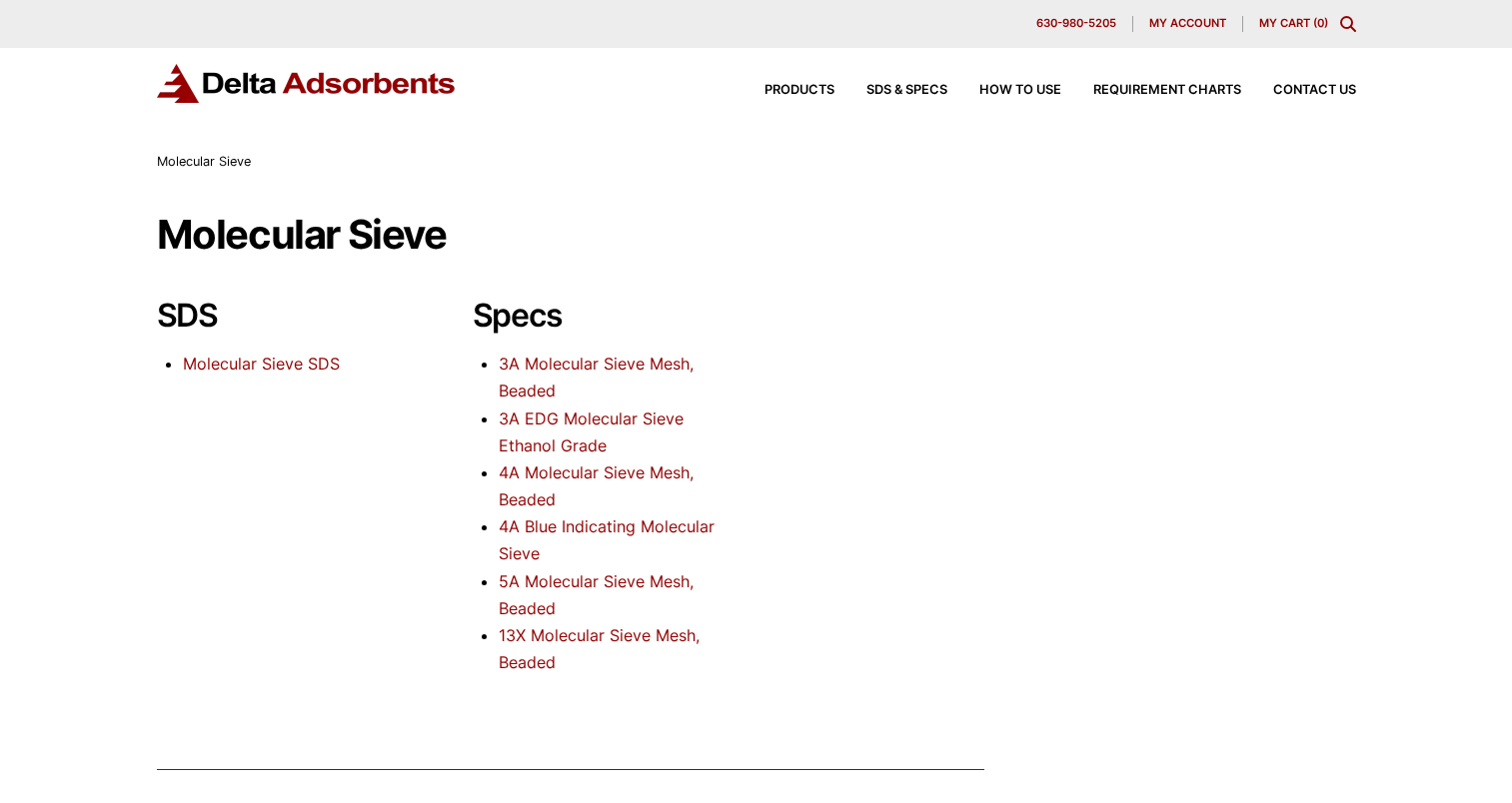 scroll, scrollTop: 0, scrollLeft: 0, axis: both 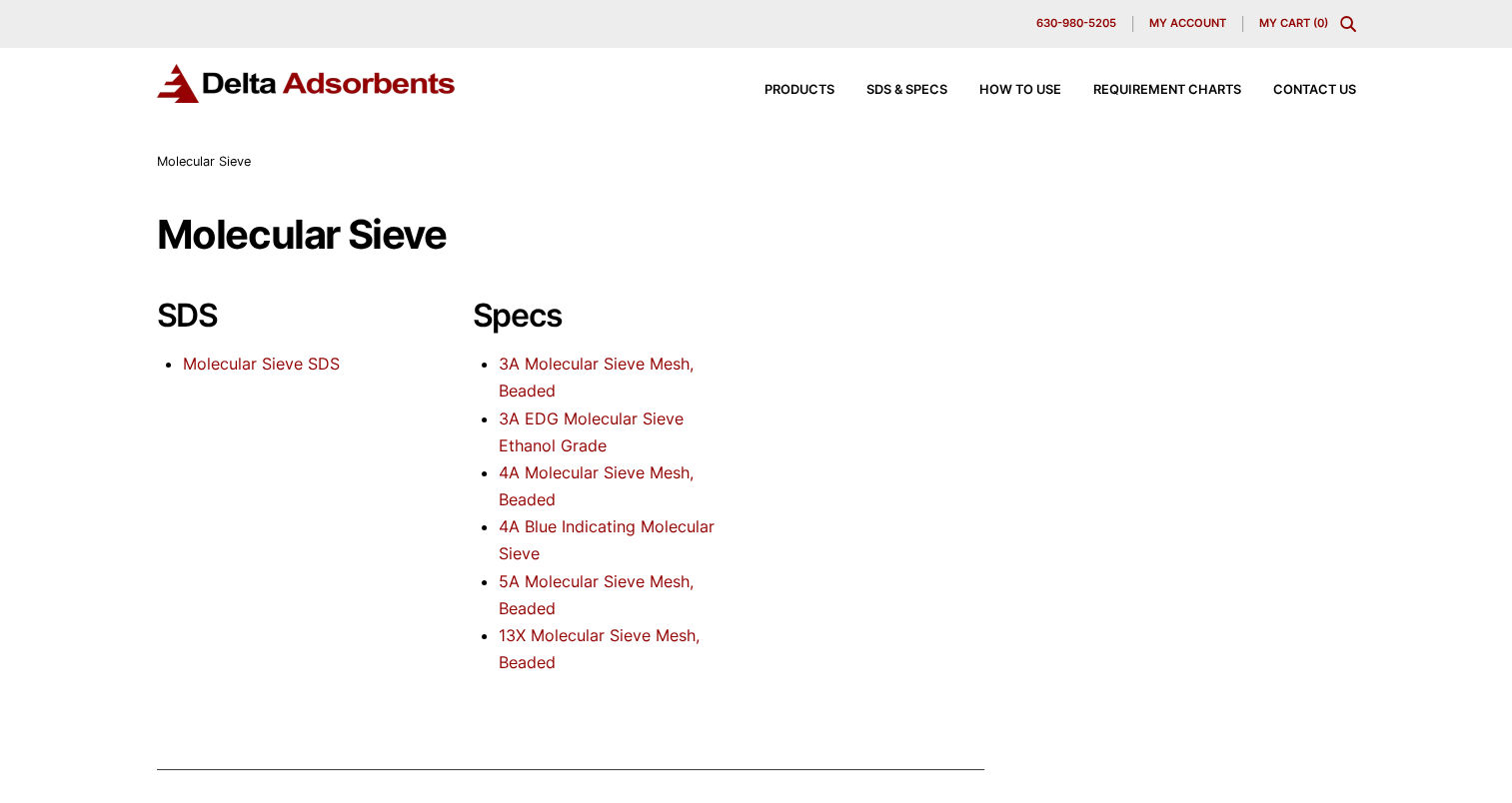 click on "5A Molecular Sieve Mesh, Beaded" at bounding box center [596, 594] 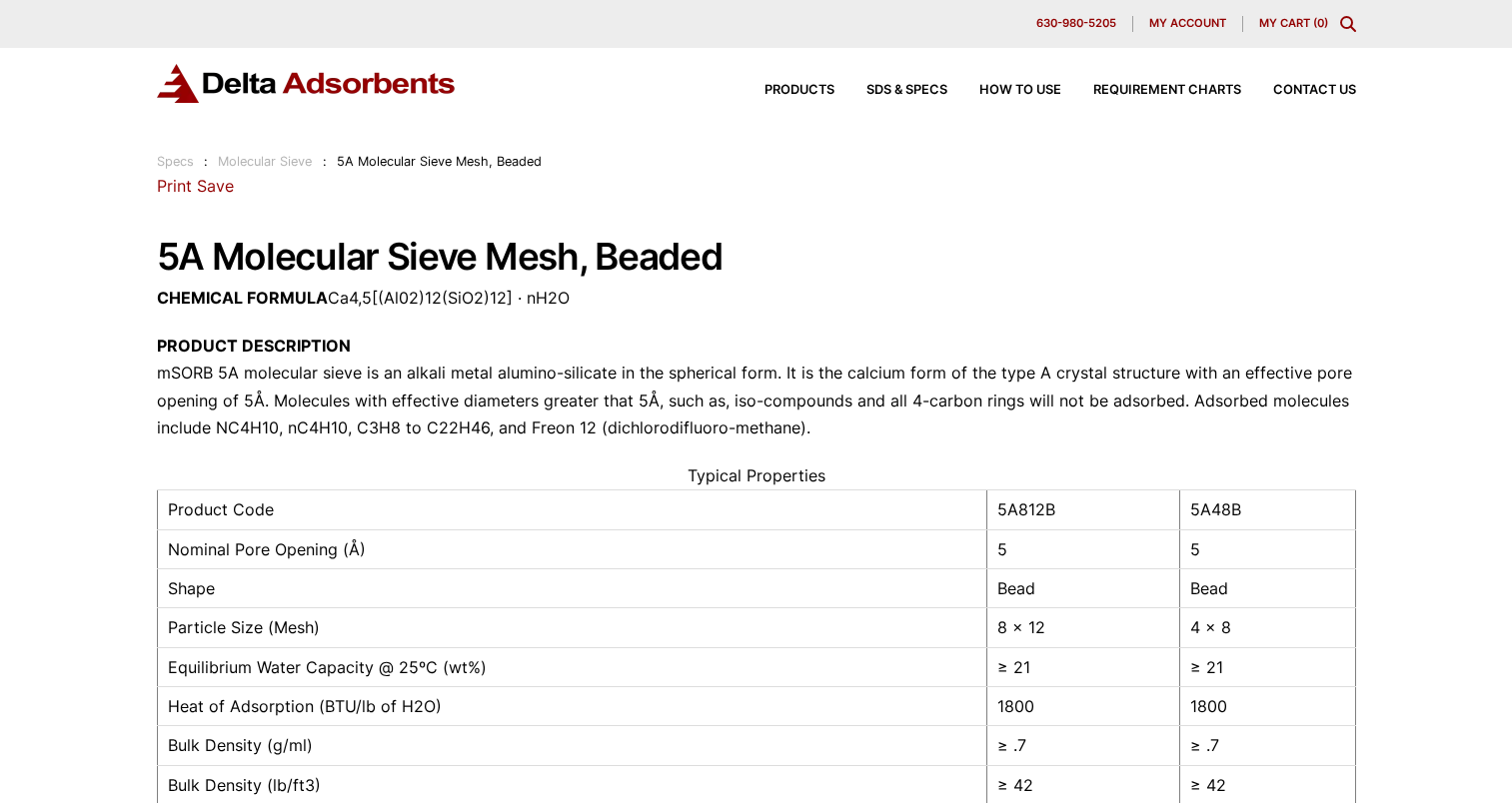 scroll, scrollTop: 0, scrollLeft: 0, axis: both 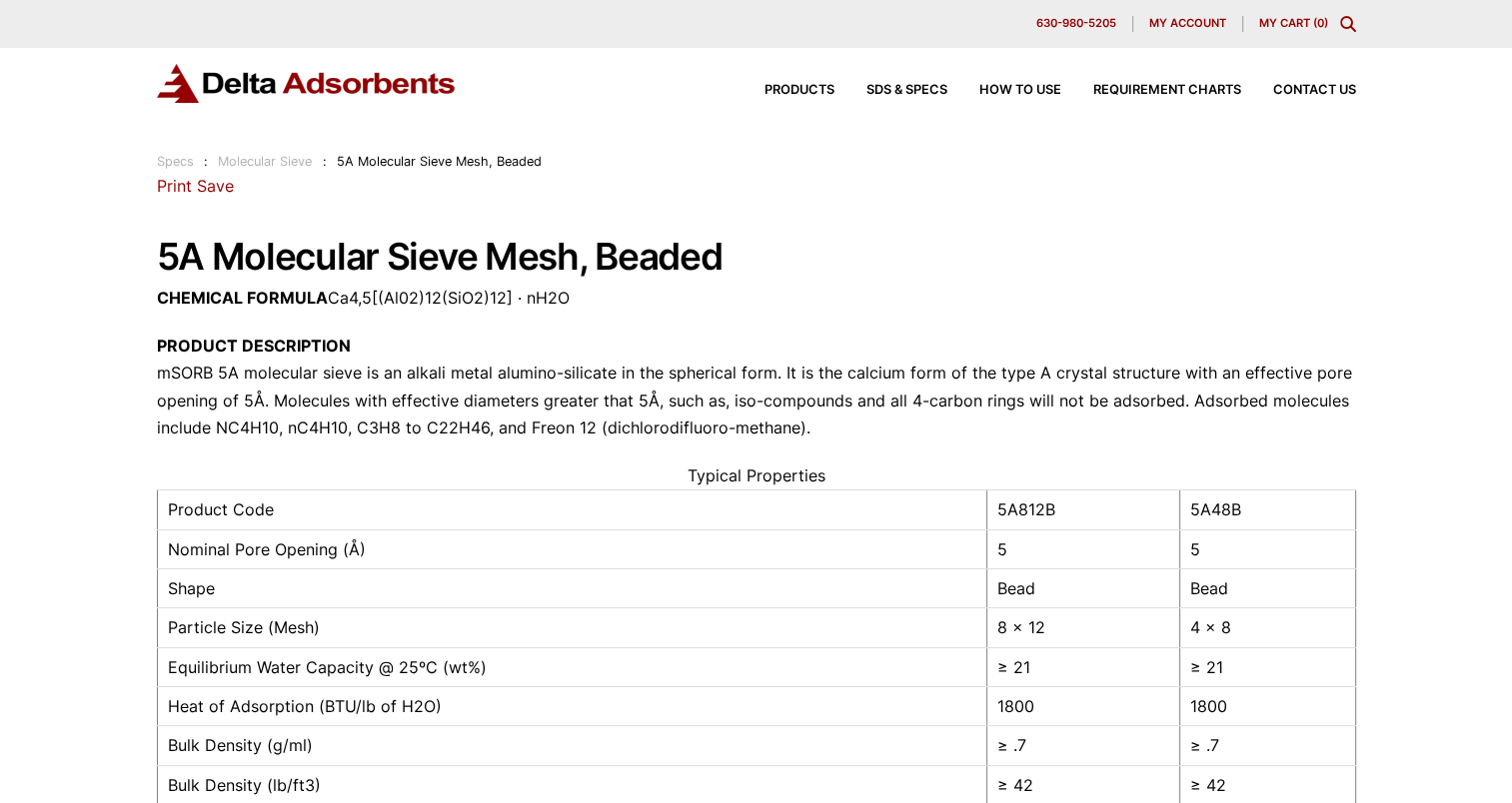 click on "Products SDS & SPECS How to Use Requirement Charts Contact Us" at bounding box center [1044, 90] 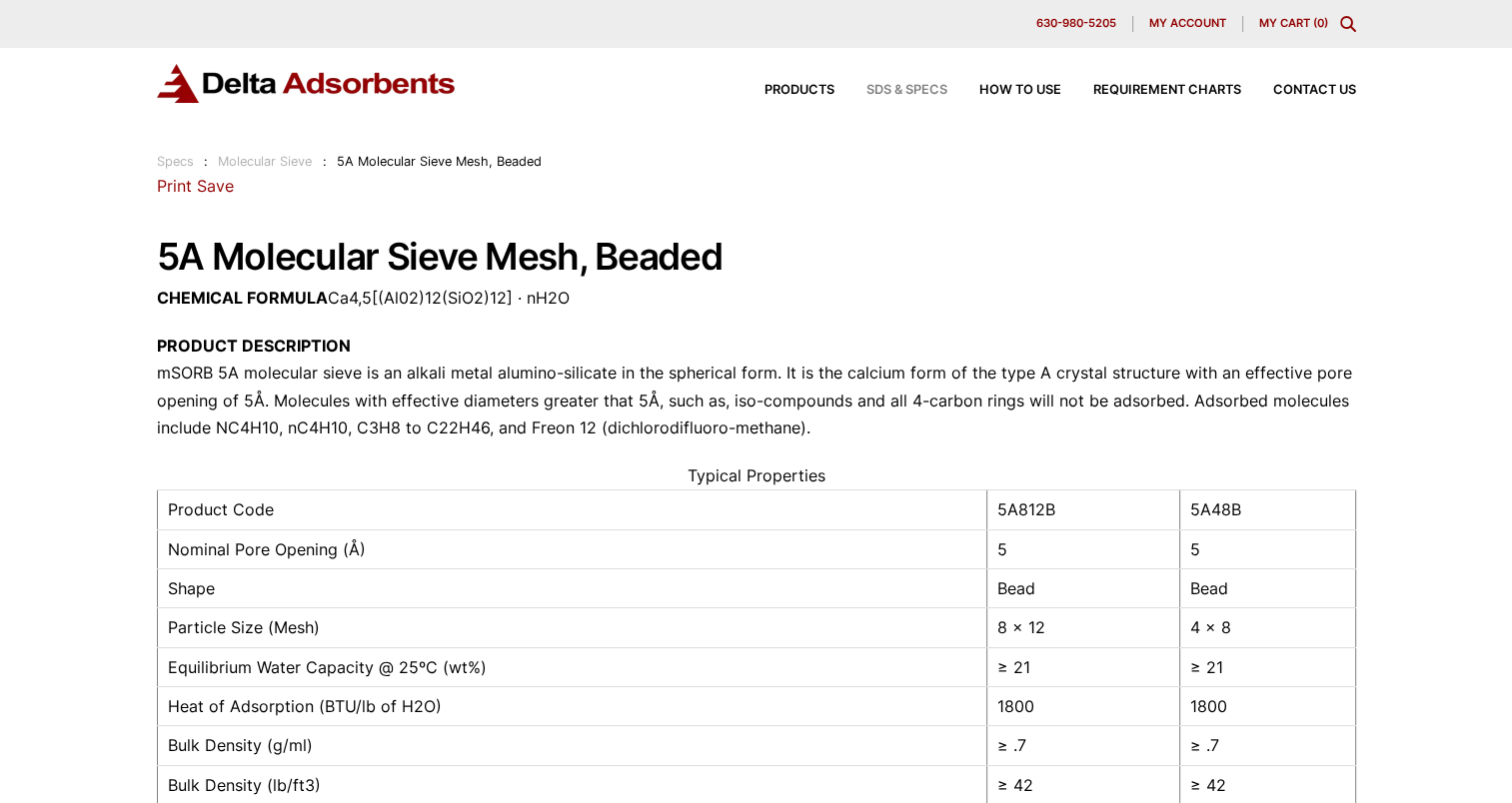 click on "SDS & SPECS" at bounding box center (906, 90) 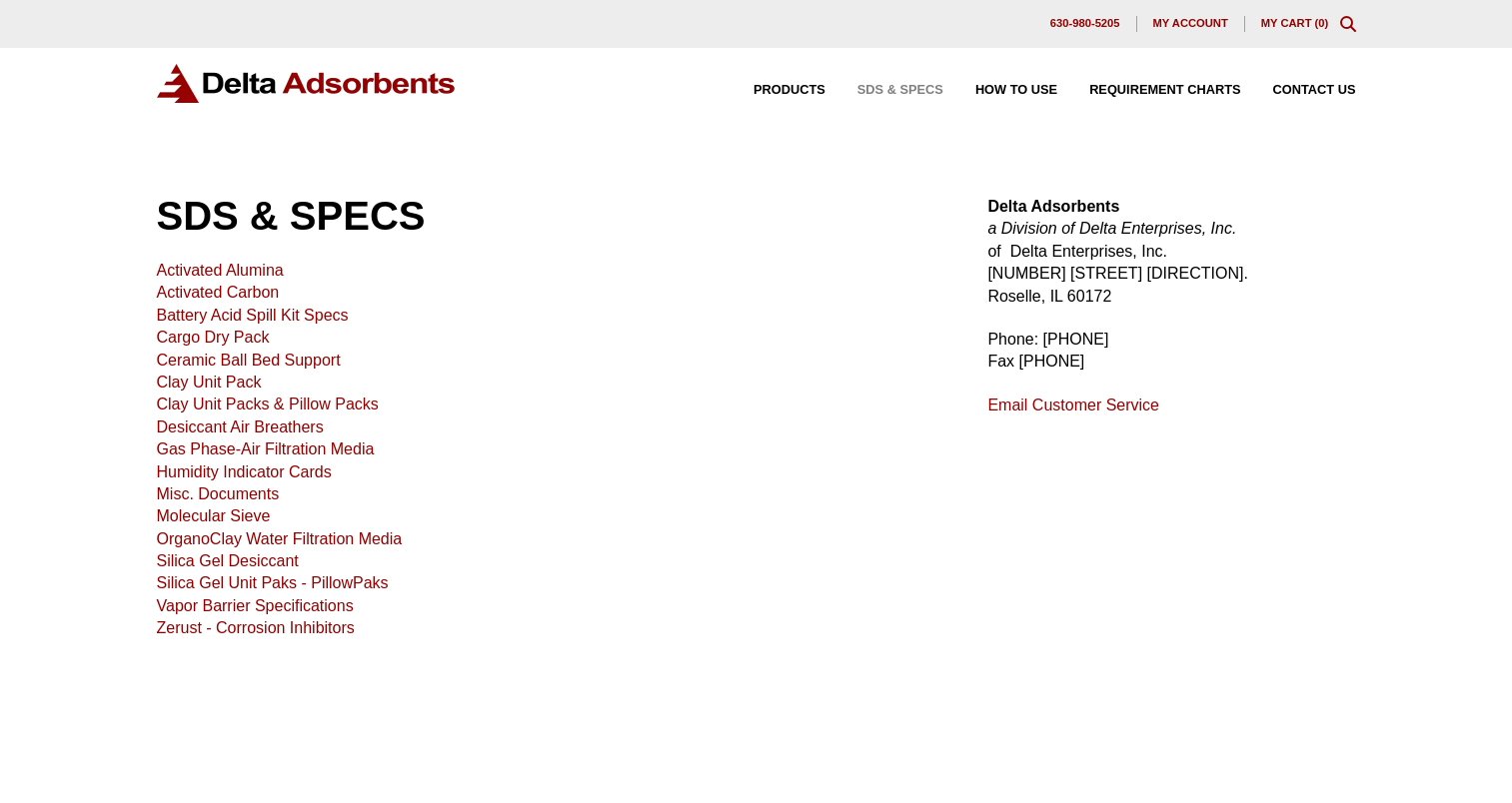 scroll, scrollTop: 0, scrollLeft: 0, axis: both 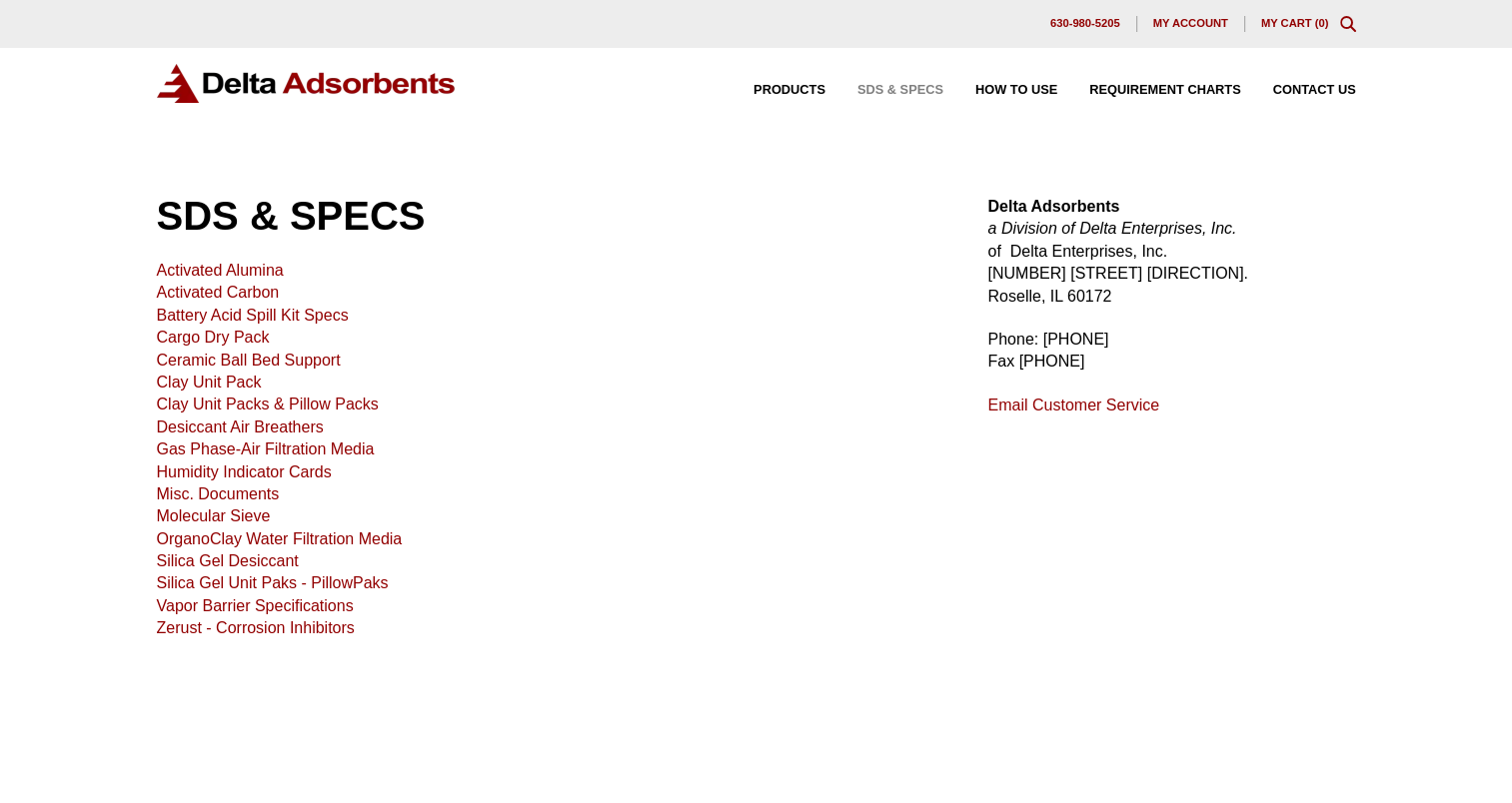 click on "Molecular Sieve" at bounding box center [214, 515] 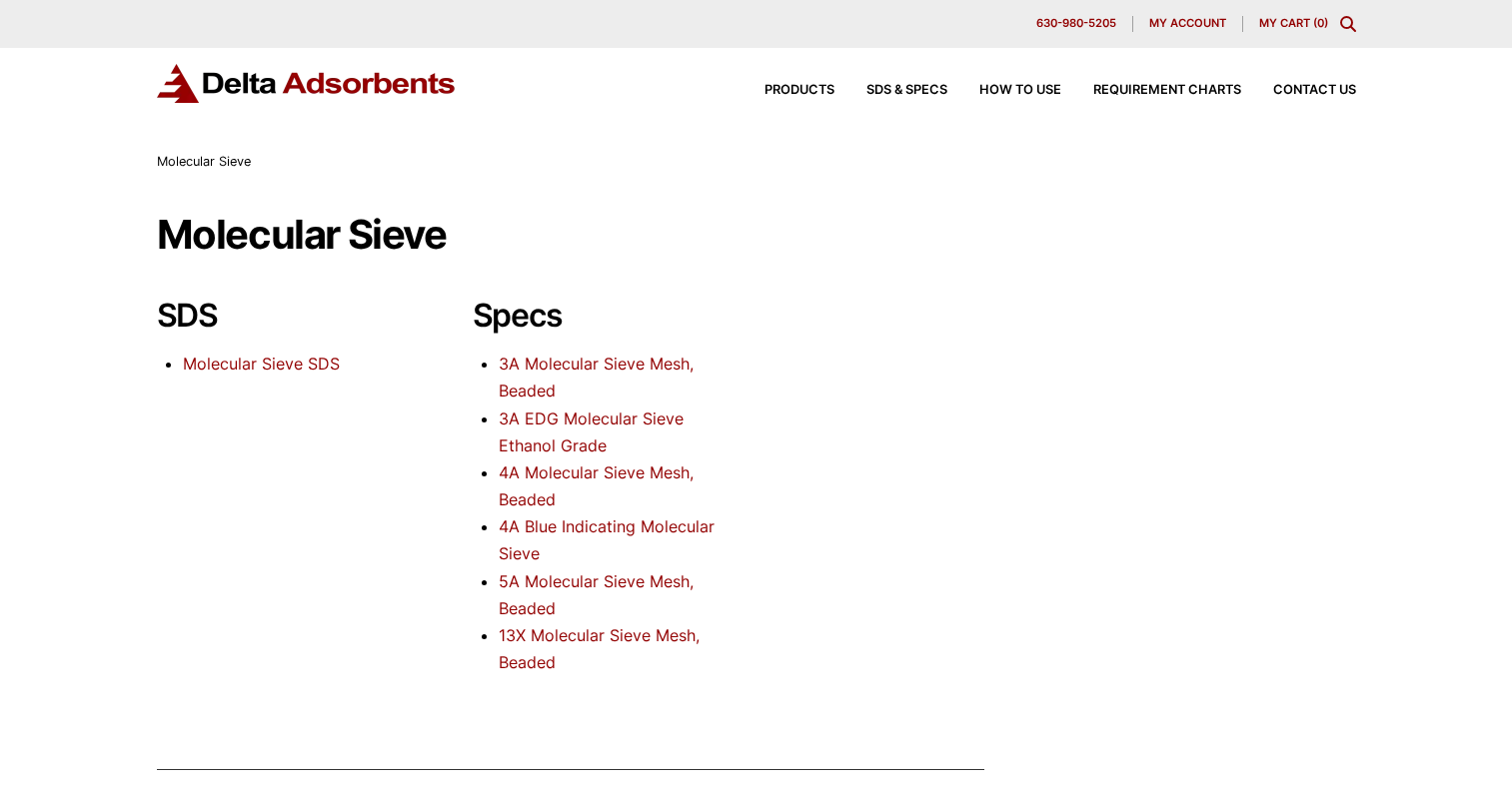 scroll, scrollTop: 0, scrollLeft: 0, axis: both 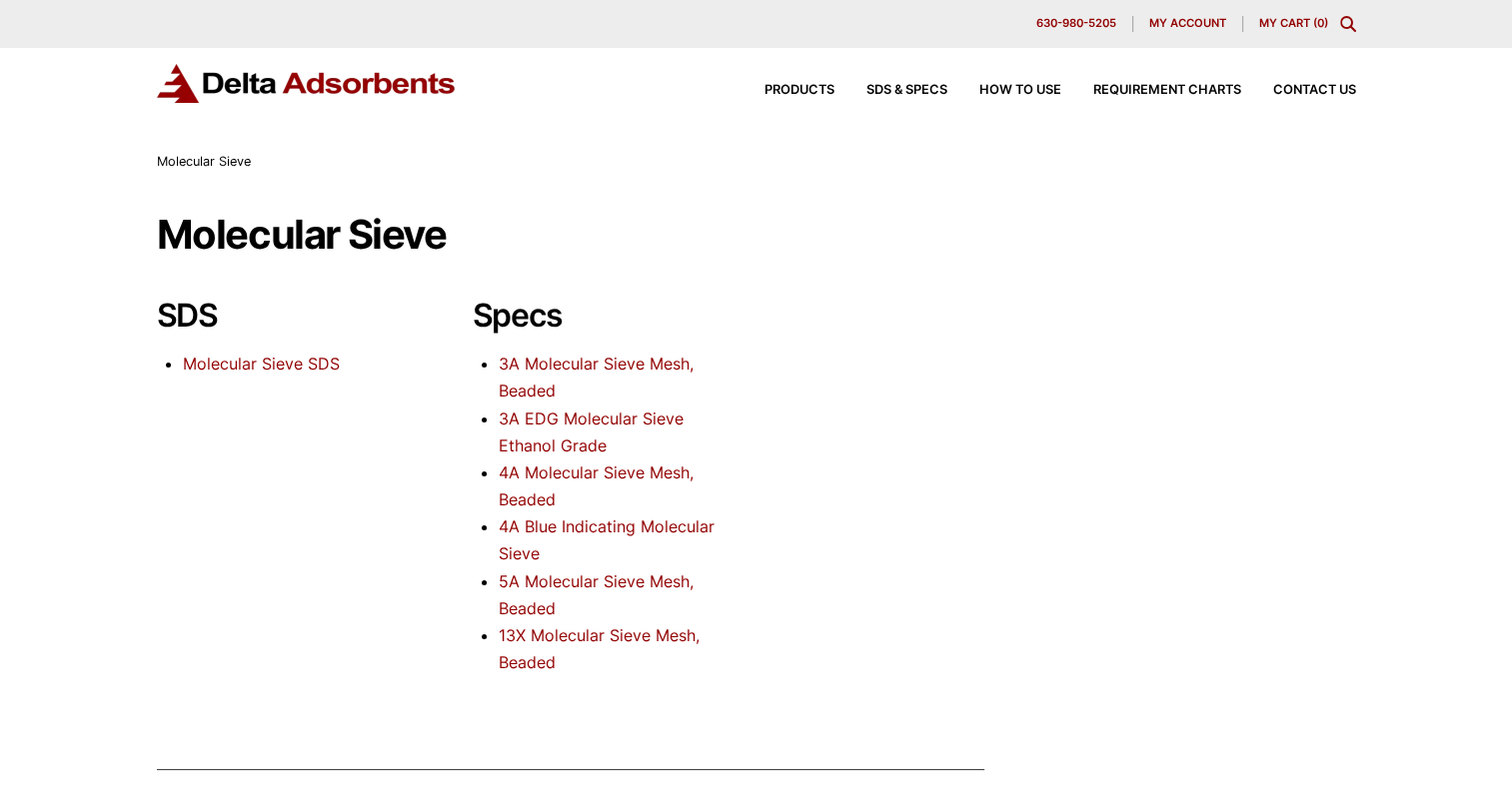 click on "5A Molecular Sieve Mesh, Beaded" at bounding box center [596, 594] 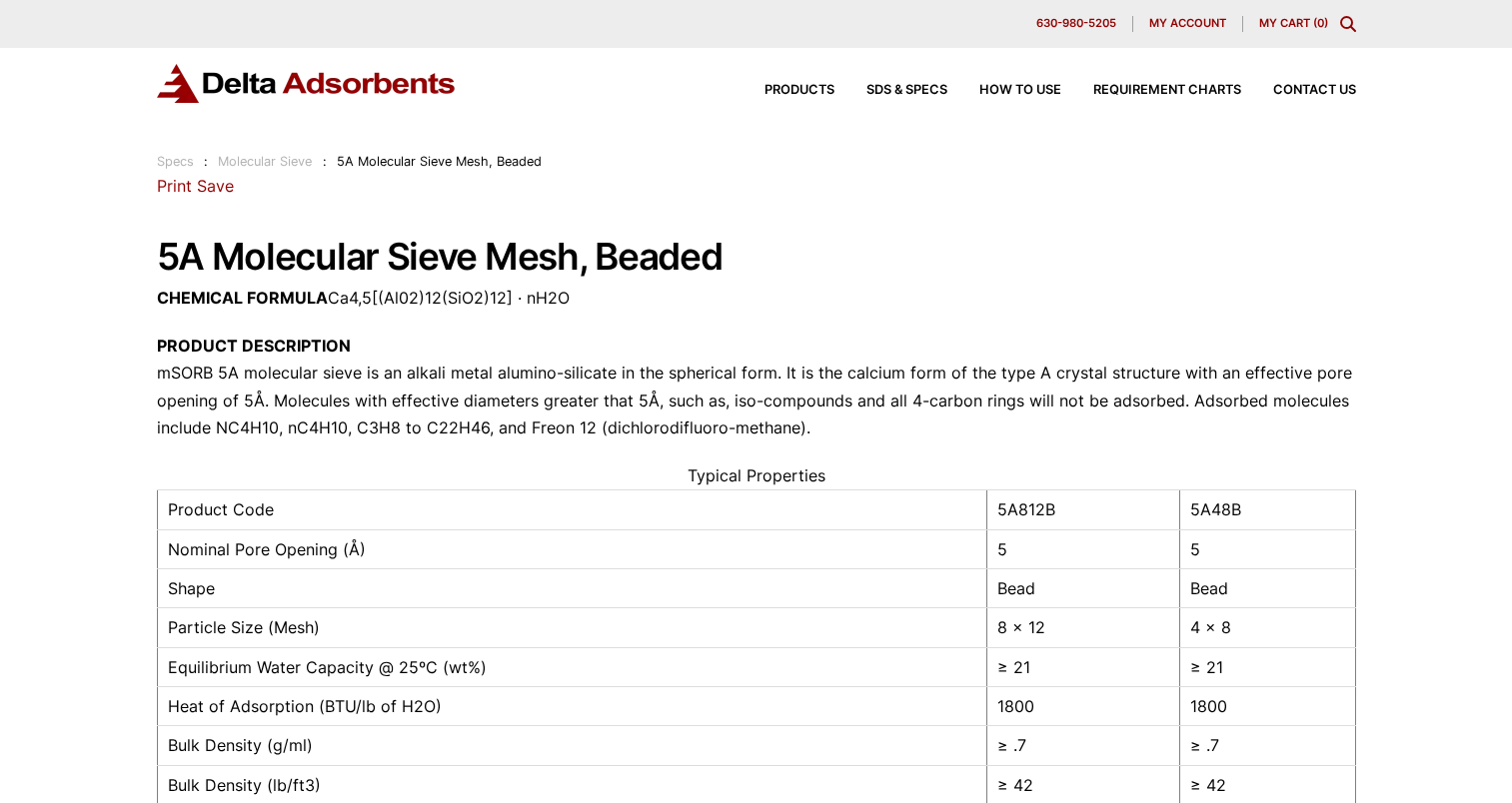 scroll, scrollTop: 0, scrollLeft: 0, axis: both 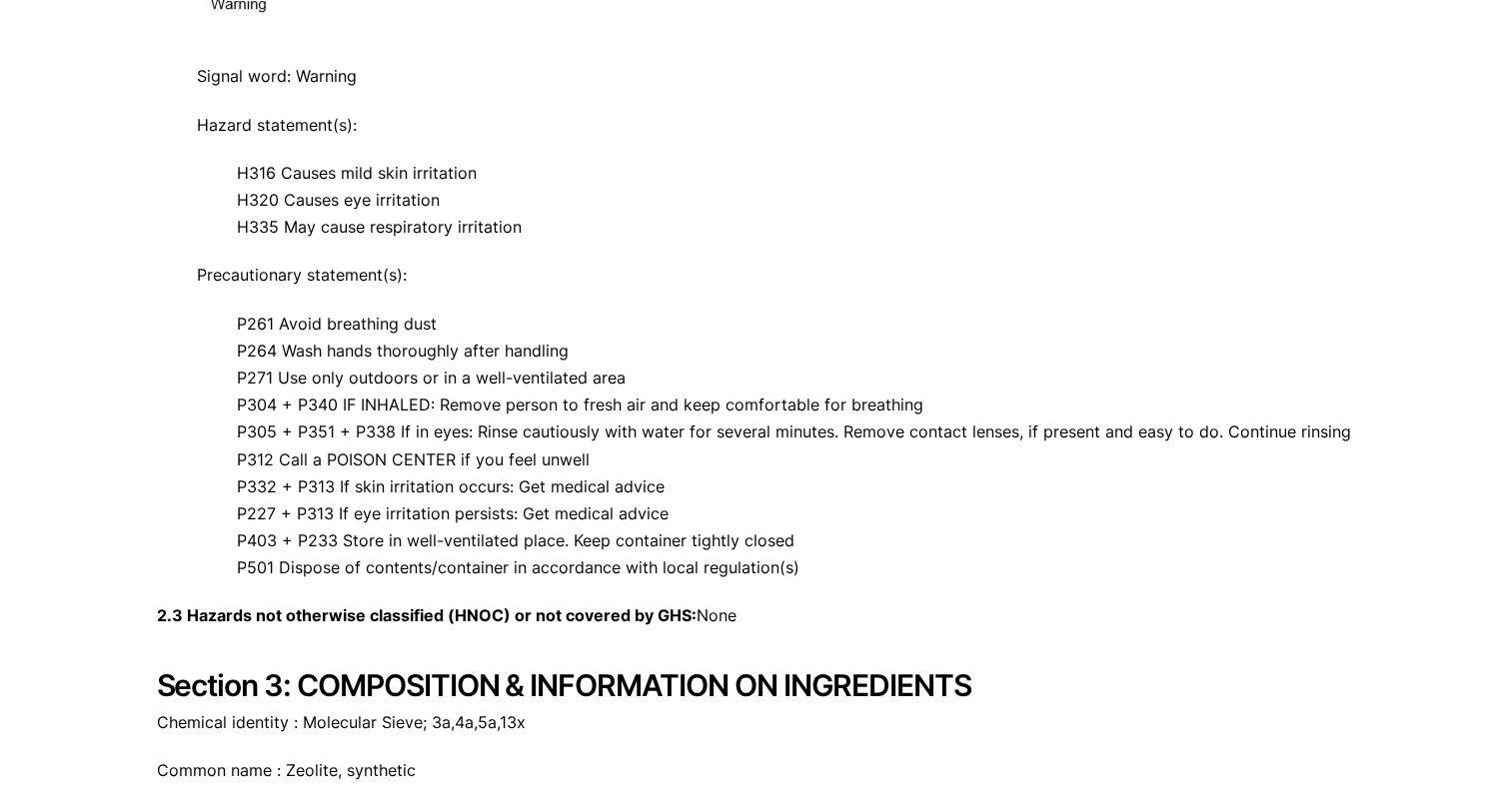 drag, startPoint x: 192, startPoint y: 80, endPoint x: 826, endPoint y: 580, distance: 807.4379 